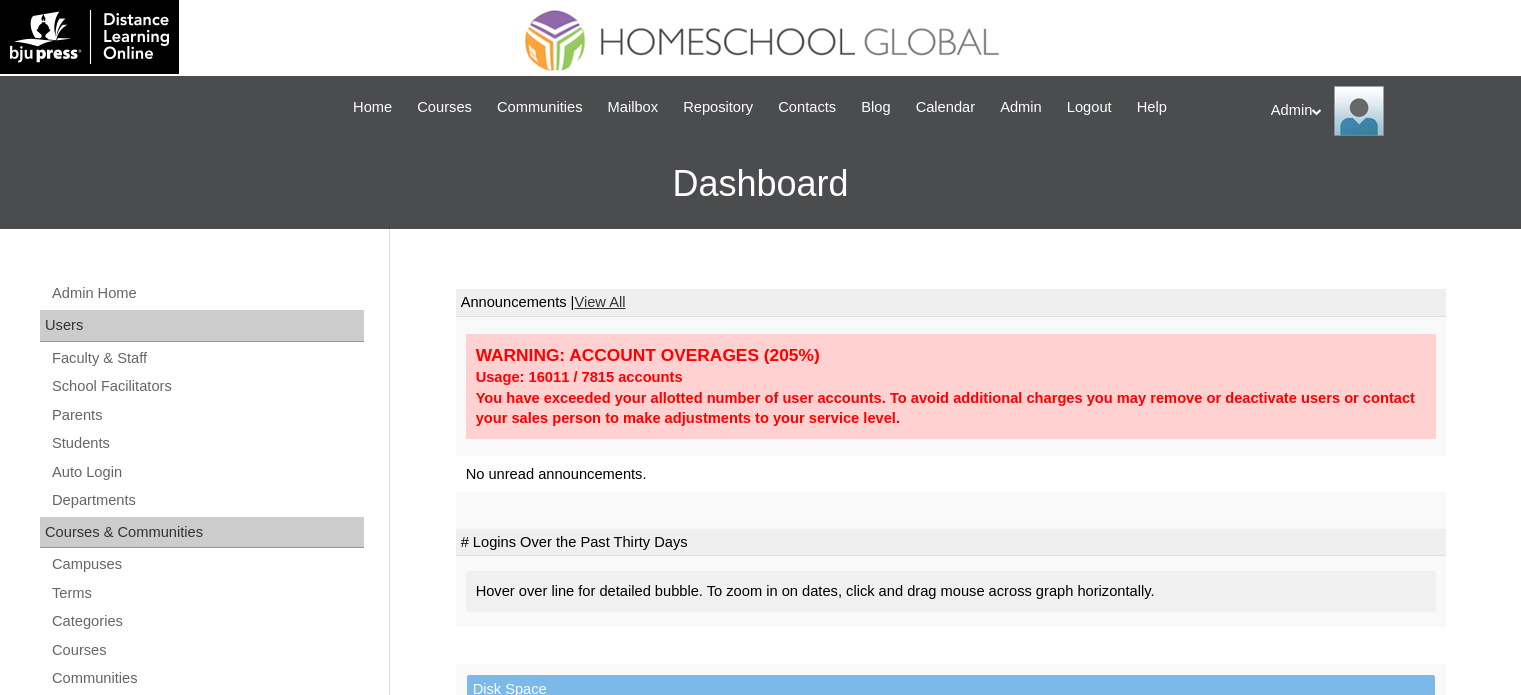 scroll, scrollTop: 0, scrollLeft: 0, axis: both 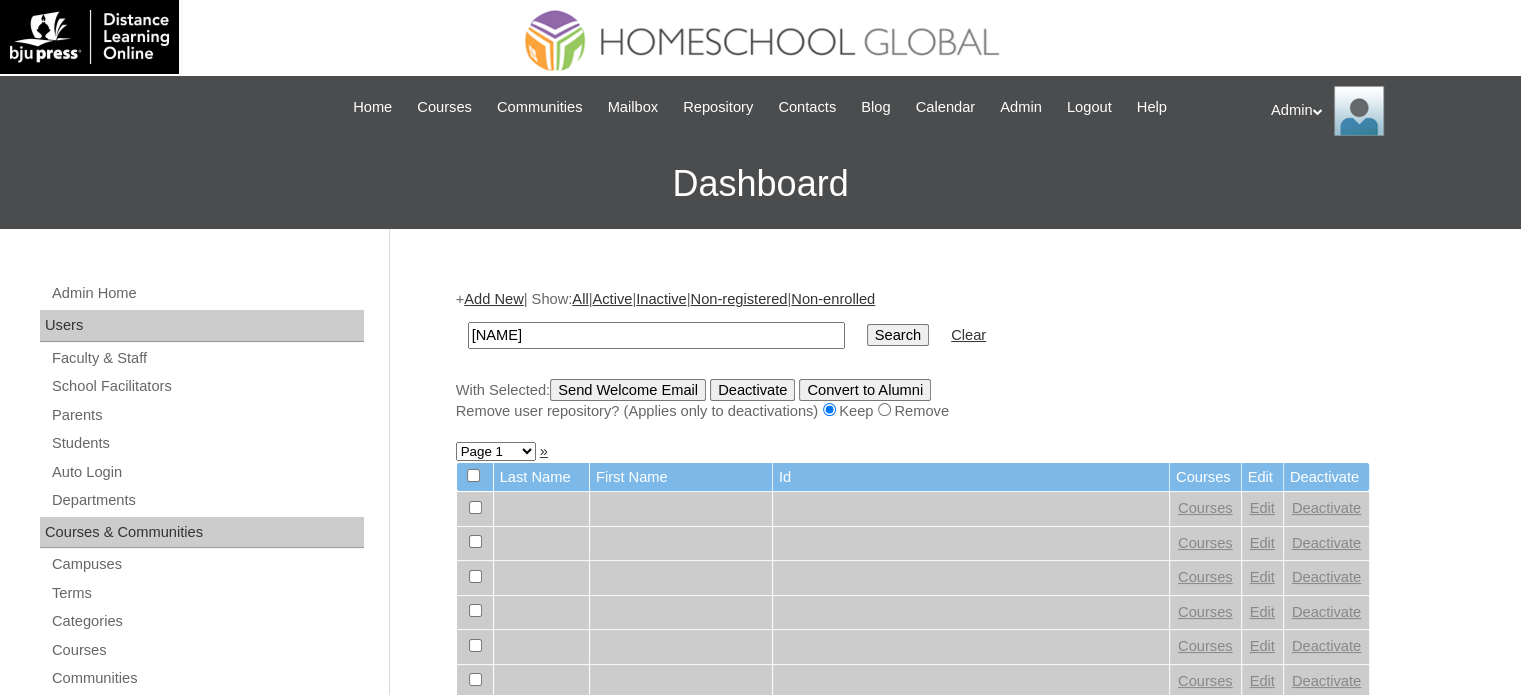 type on "Felizardo" 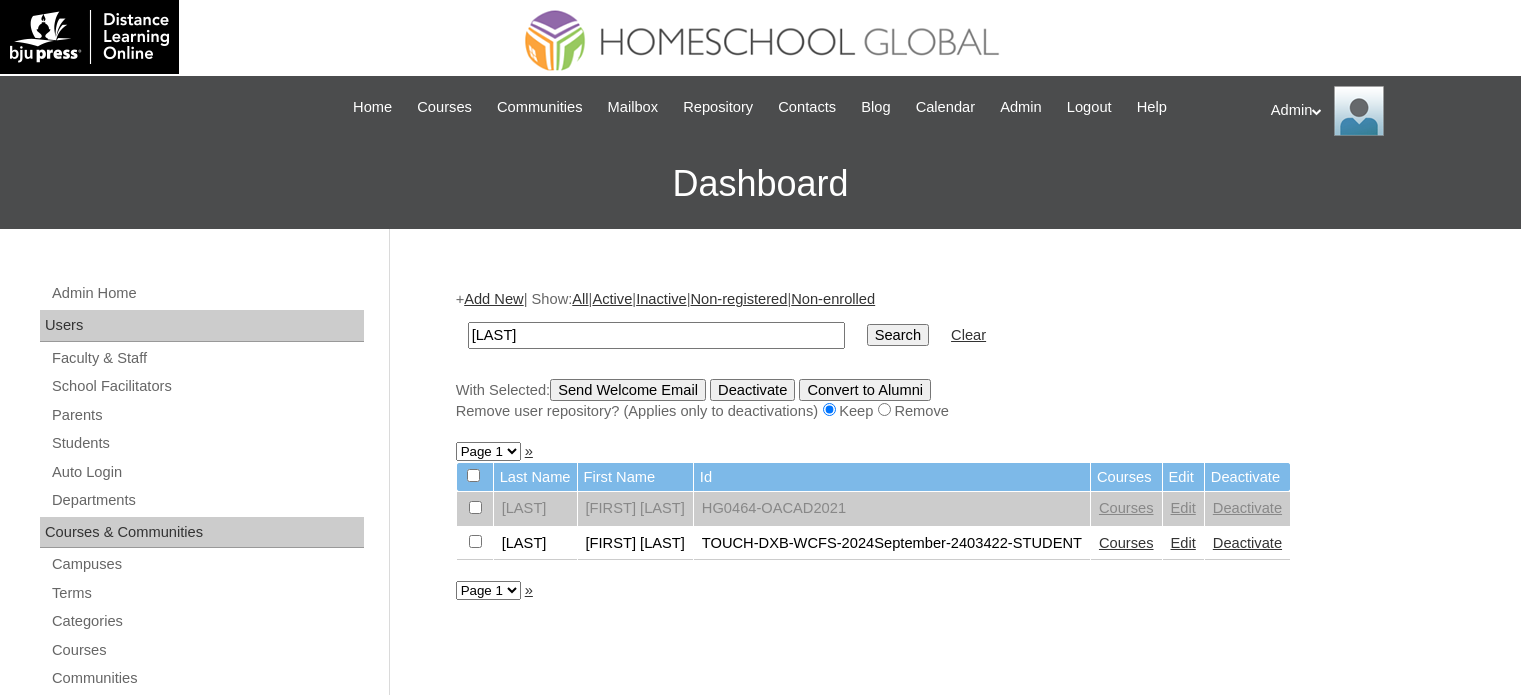 scroll, scrollTop: 0, scrollLeft: 0, axis: both 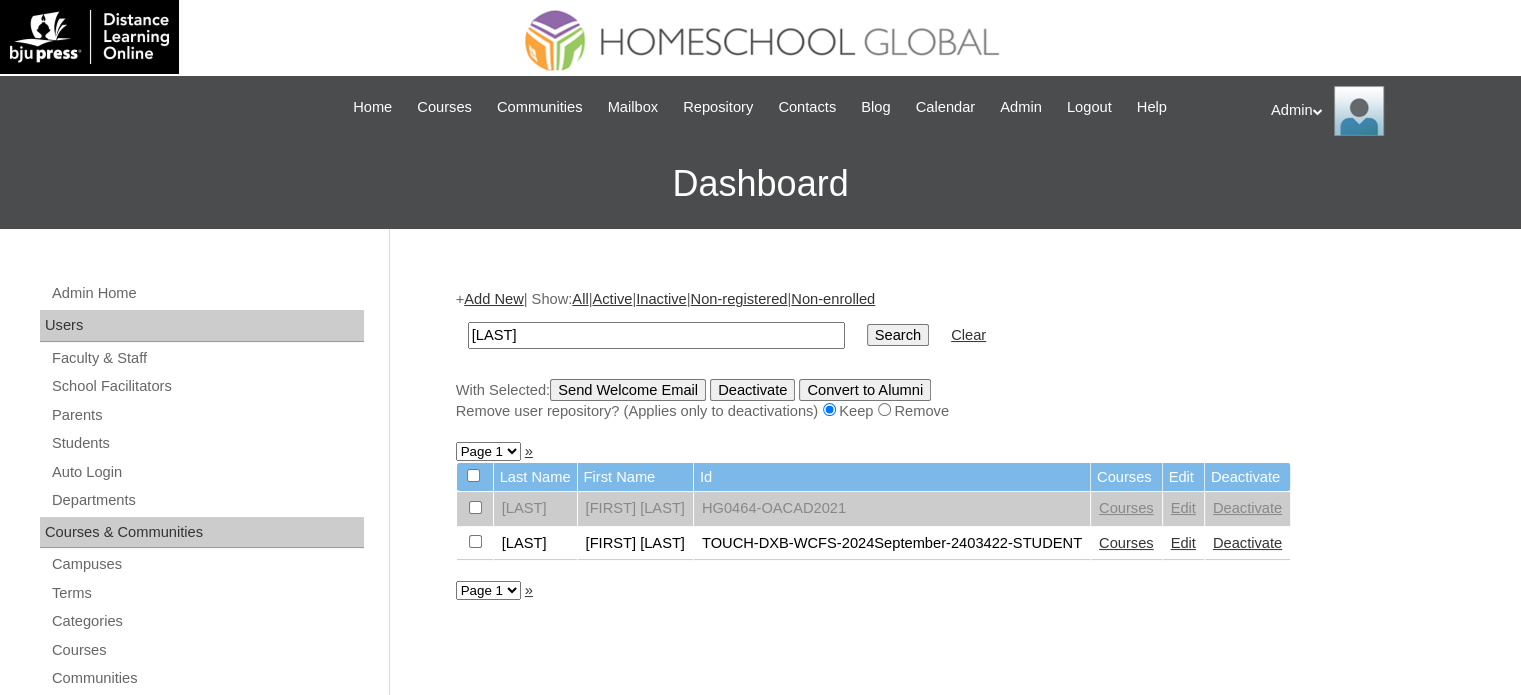 click on "Courses" at bounding box center [1126, 543] 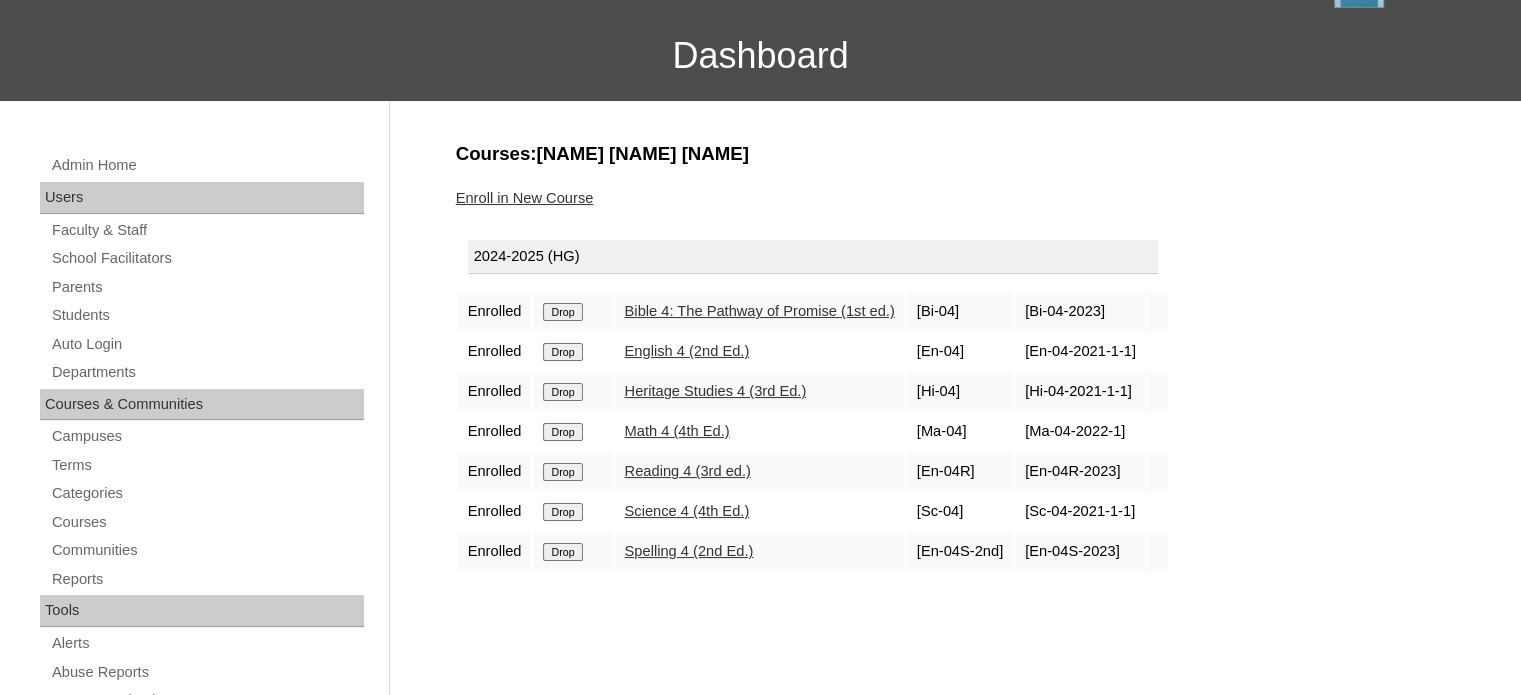 scroll, scrollTop: 130, scrollLeft: 0, axis: vertical 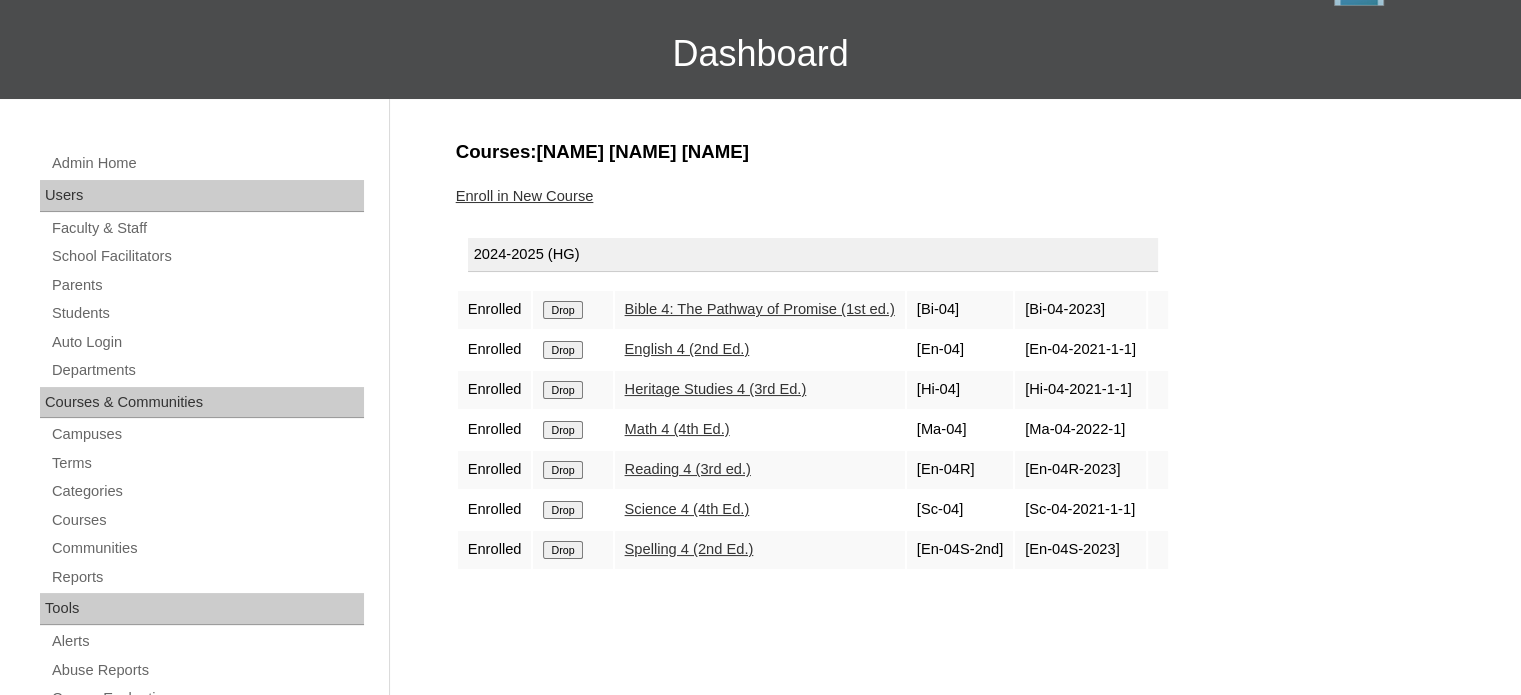 click on "English 4 (2nd Ed.)" at bounding box center (687, 349) 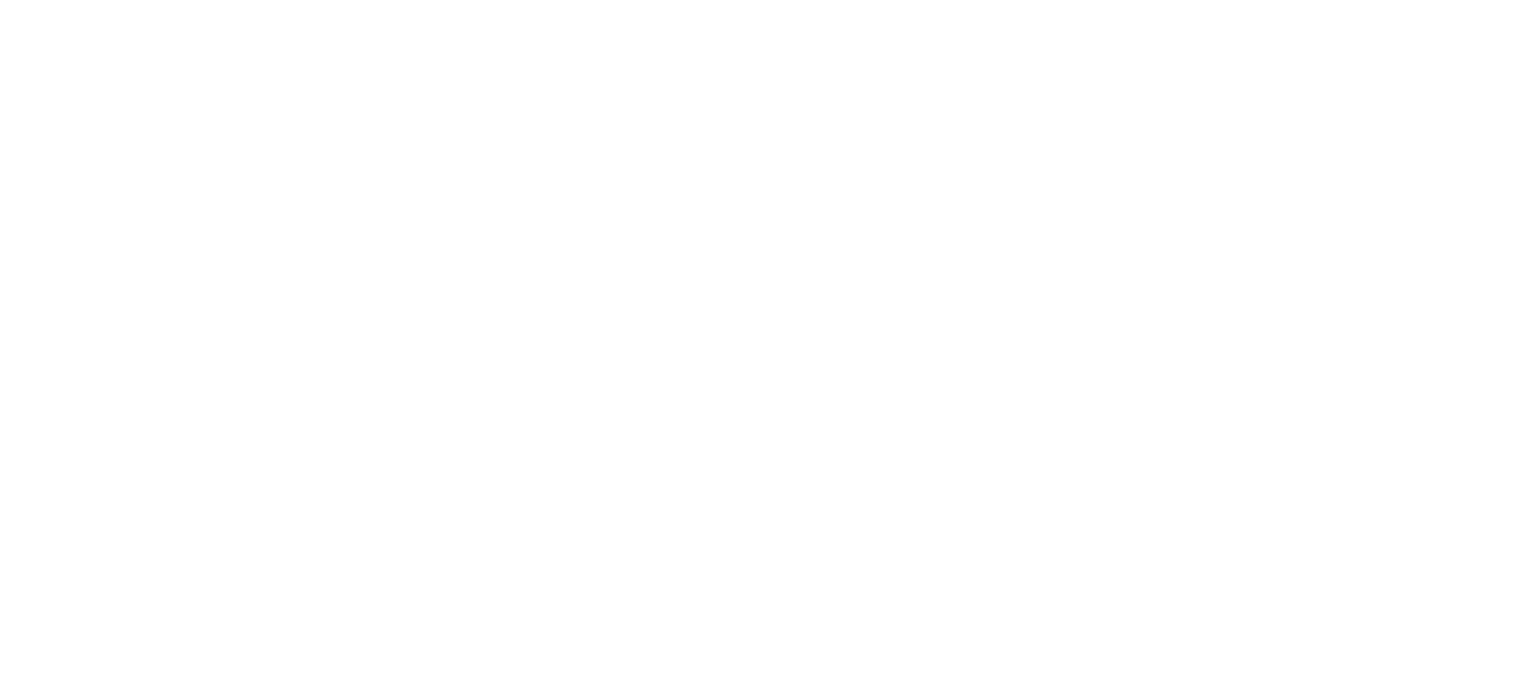 scroll, scrollTop: 0, scrollLeft: 0, axis: both 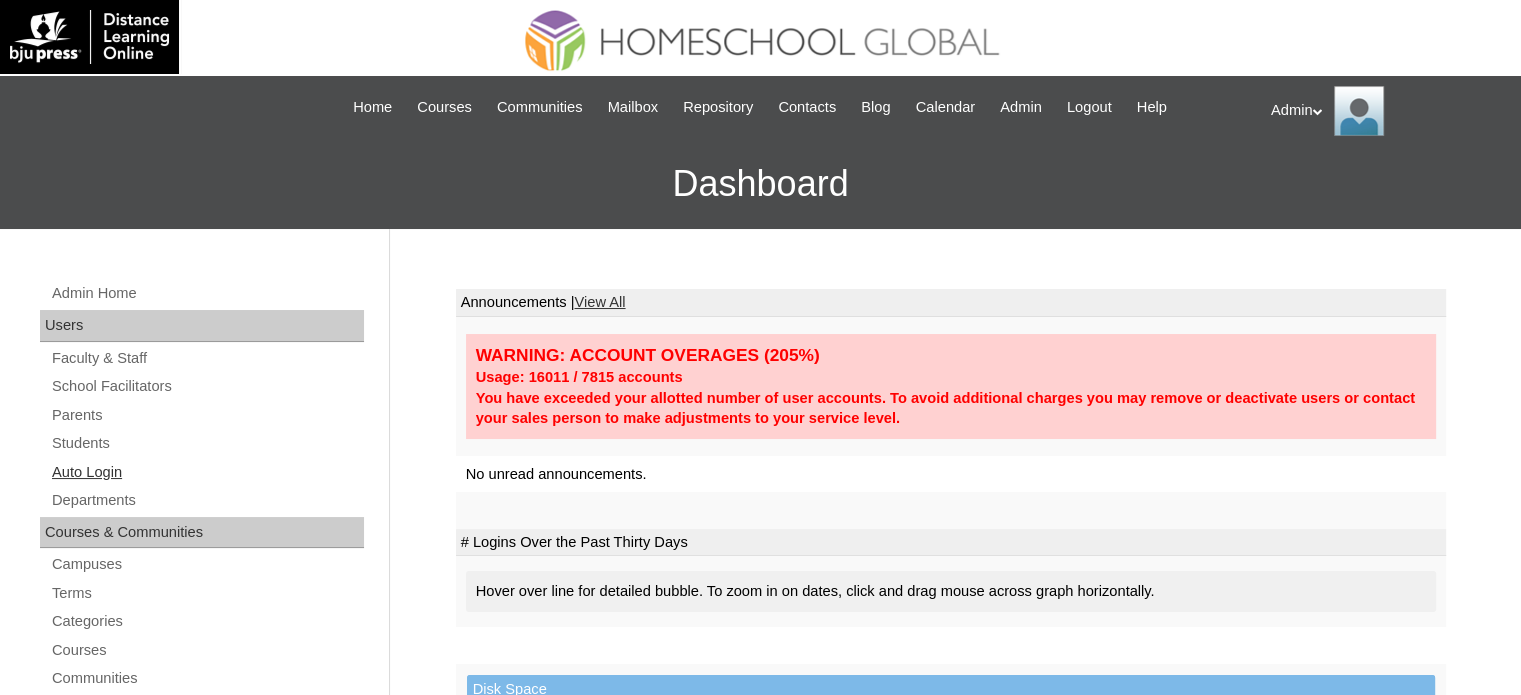 click on "Auto Login" at bounding box center (207, 472) 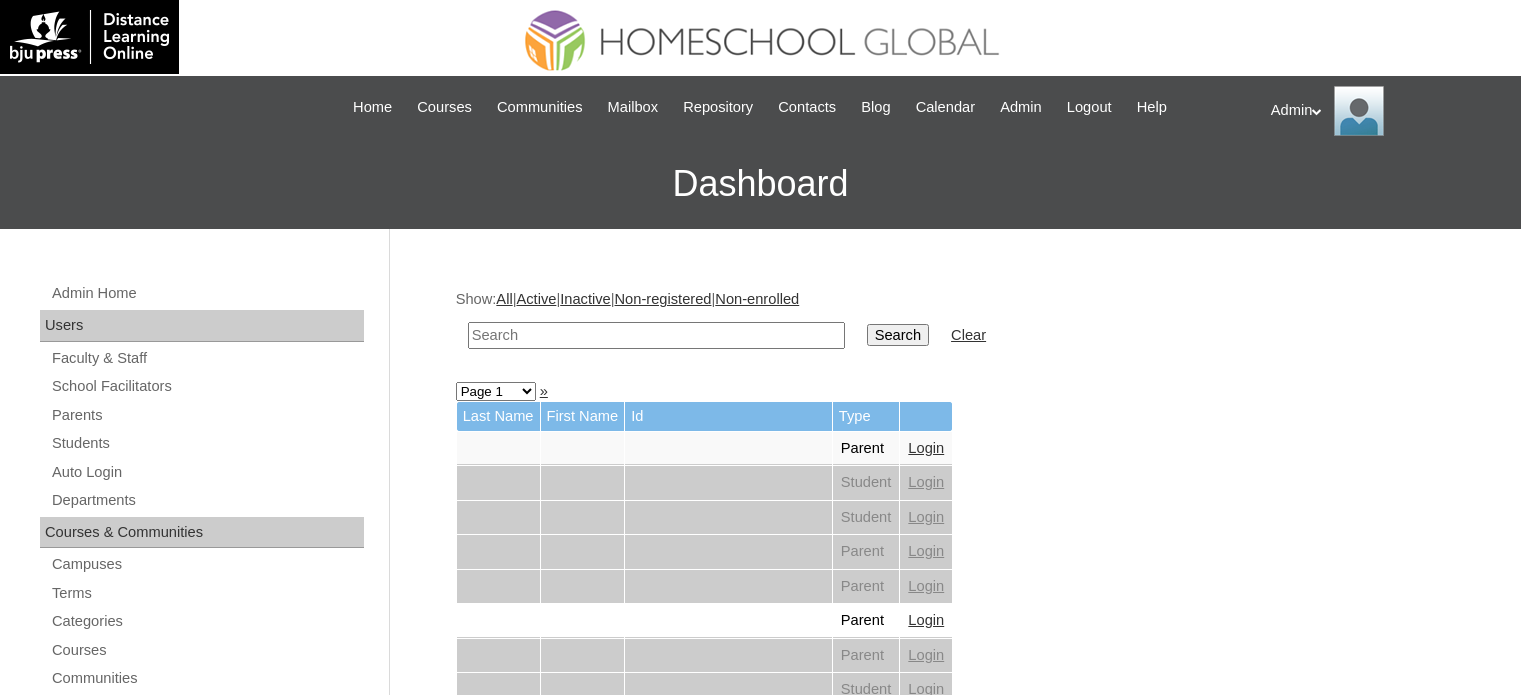 scroll, scrollTop: 0, scrollLeft: 0, axis: both 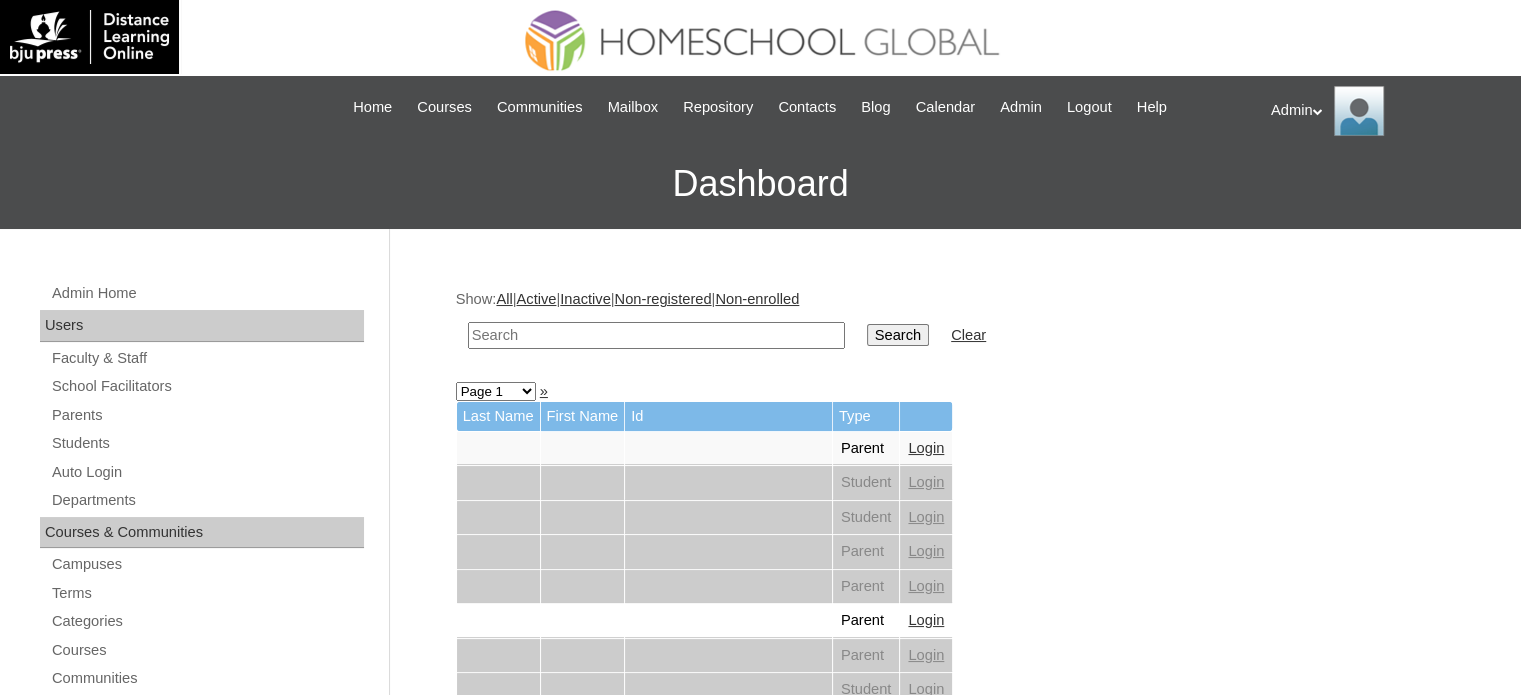 click at bounding box center (656, 335) 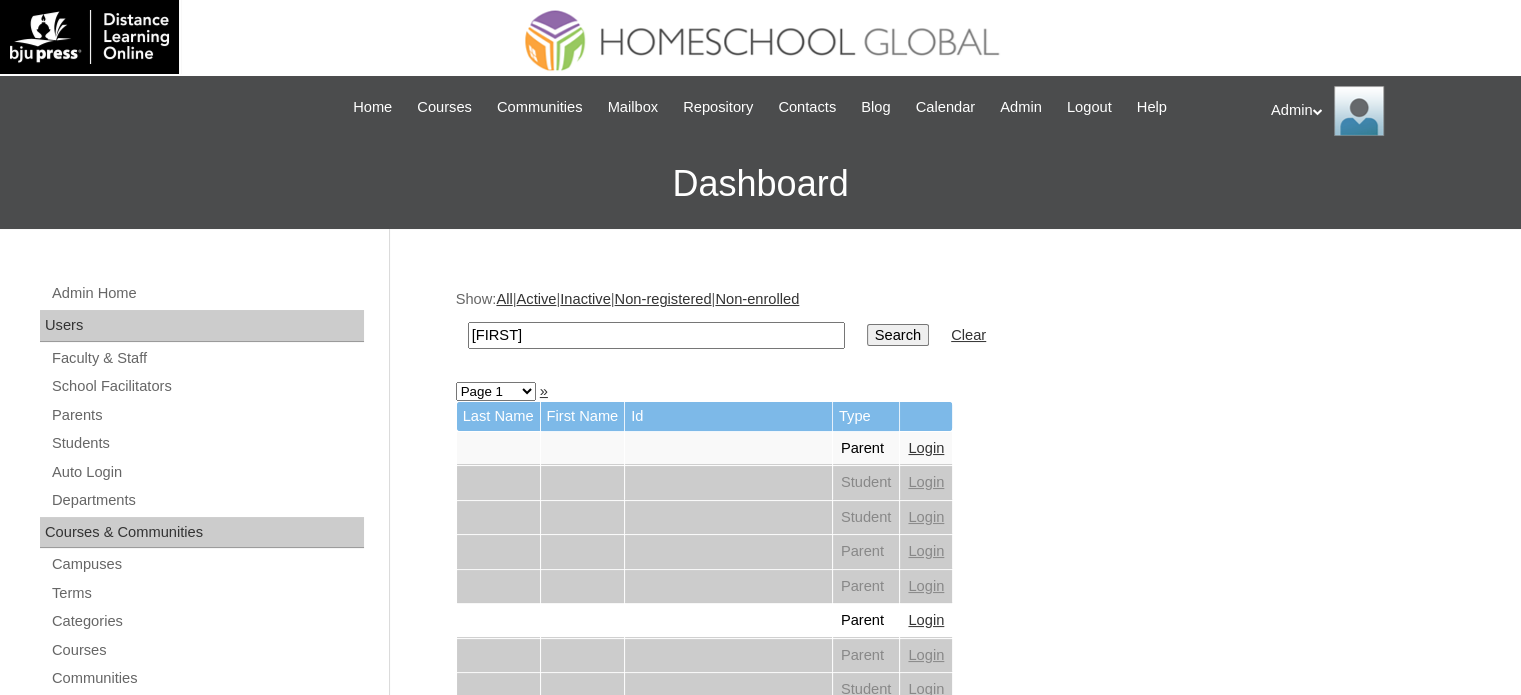 type on "felizardo" 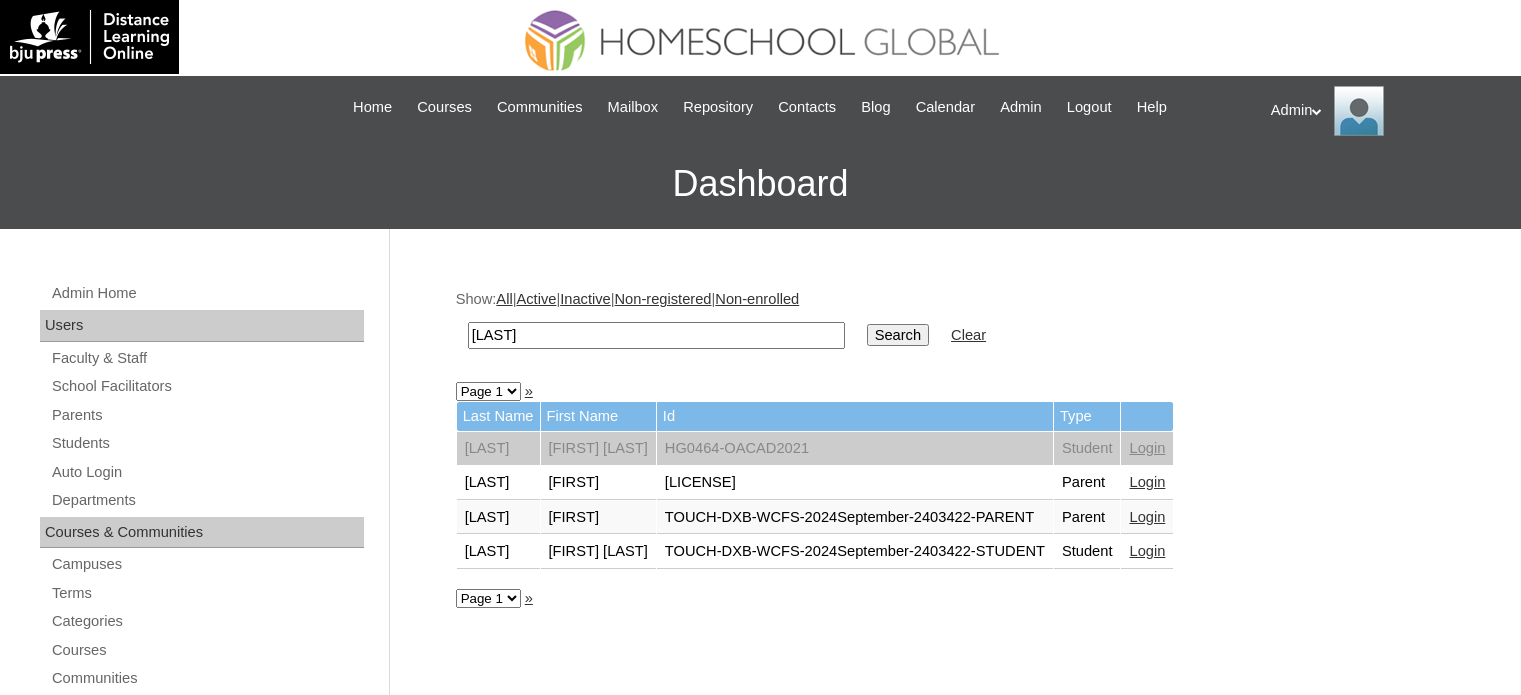 scroll, scrollTop: 0, scrollLeft: 0, axis: both 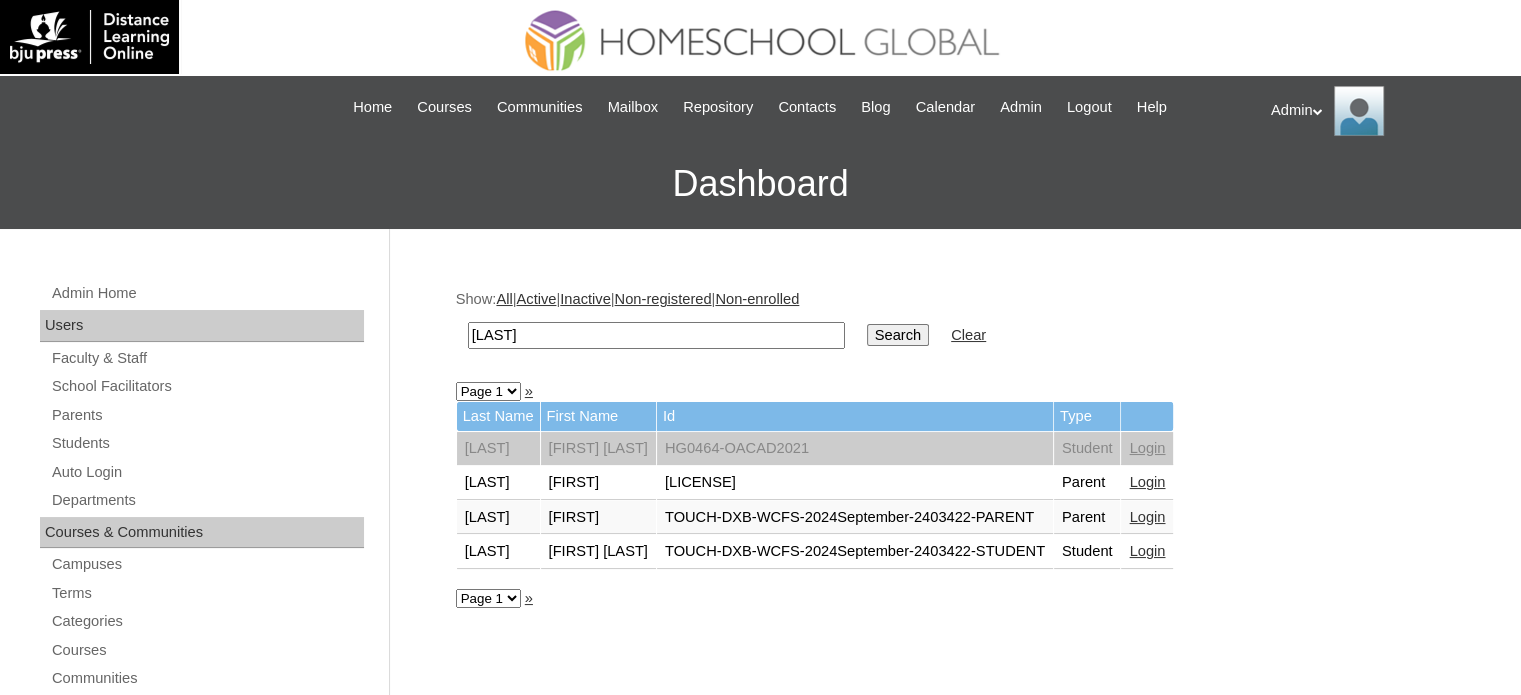 click on "Login" at bounding box center (1147, 551) 